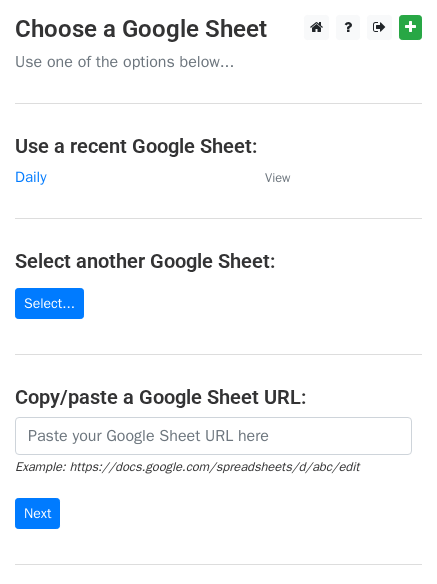 scroll, scrollTop: 0, scrollLeft: 0, axis: both 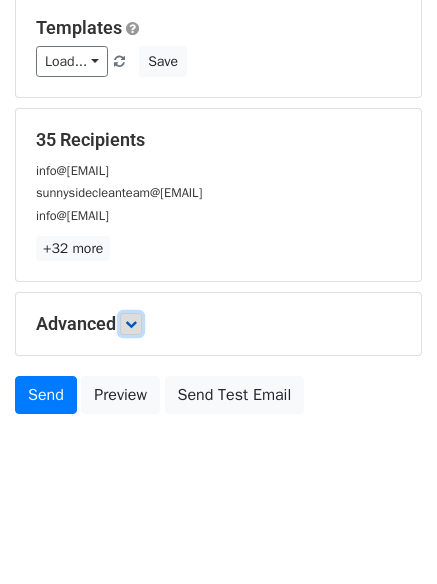 click at bounding box center [131, 324] 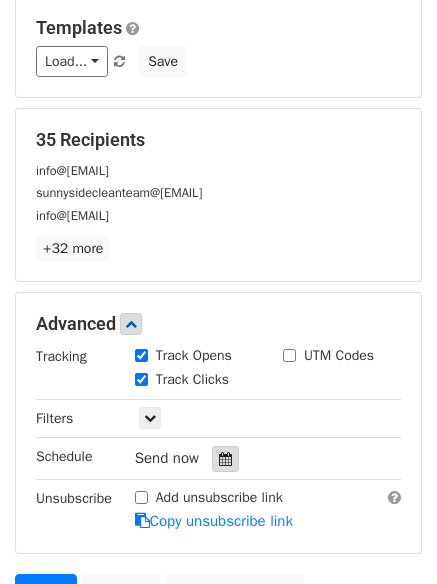 click at bounding box center (225, 459) 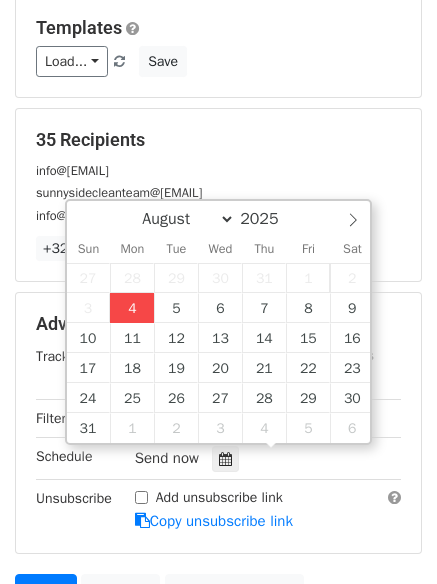type on "2025-08-04 16:29" 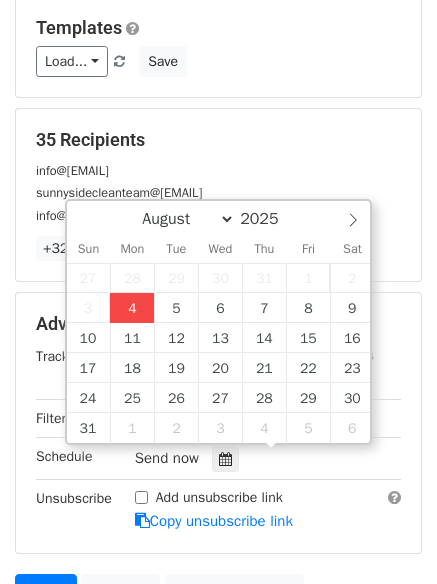type on "04" 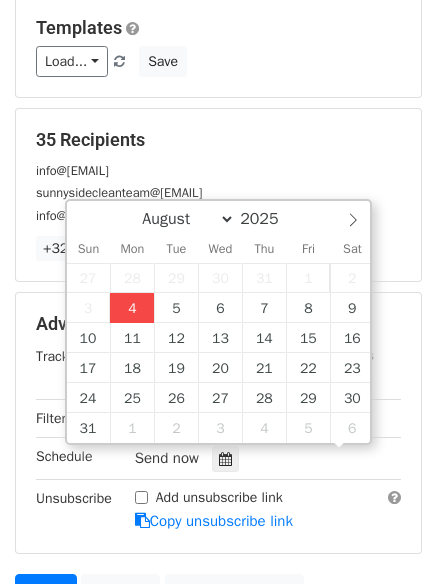 scroll, scrollTop: 1, scrollLeft: 0, axis: vertical 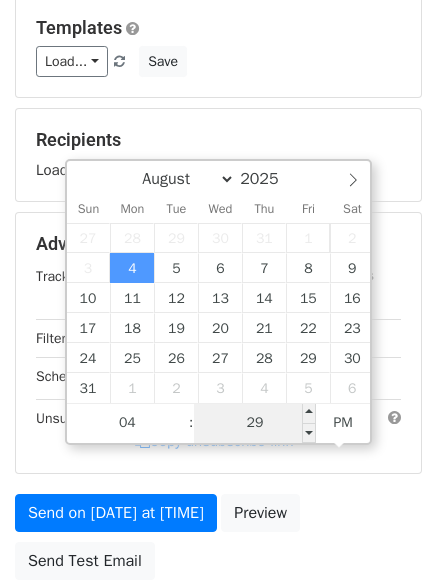 click on "29" at bounding box center [255, 423] 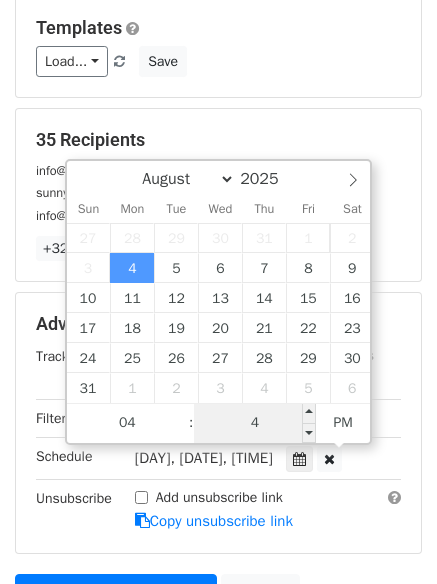 type on "44" 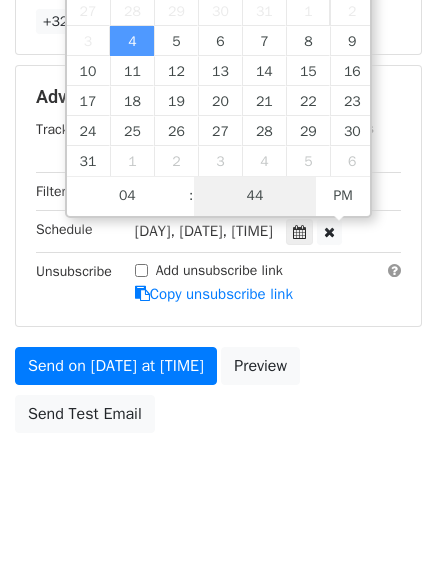 scroll, scrollTop: 437, scrollLeft: 0, axis: vertical 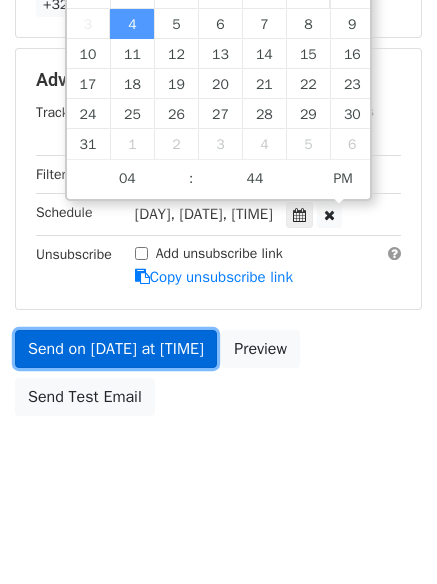 type on "2025-08-04 16:44" 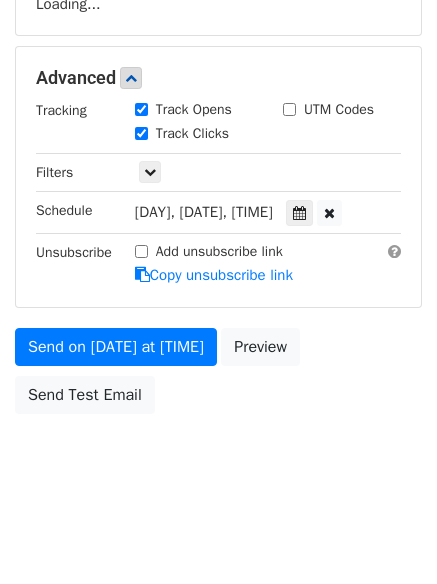 scroll, scrollTop: 357, scrollLeft: 0, axis: vertical 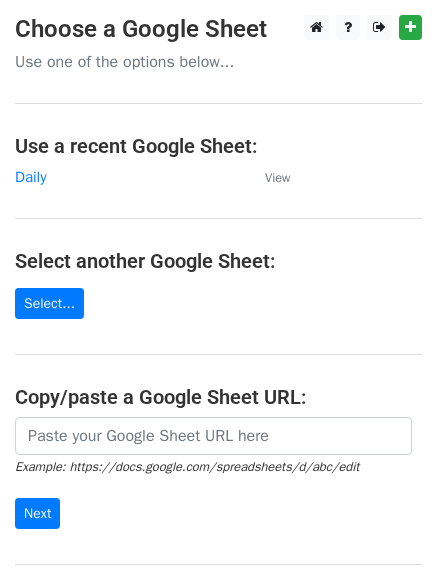 click on "Choose a Google Sheet
Use one of the options below...
Use a recent Google Sheet:
Daily
View
Select another Google Sheet:
Select...
Copy/paste a Google Sheet URL:
Example:
https://docs.google.com/spreadsheets/d/abc/edit
Next
Google Sheets
Need help?
Help
×
Why do I need to copy/paste a Google Sheet URL?
Normally, MergeMail would show you a list of your Google Sheets to choose from, but because you didn't allow MergeMail access to your Google Drive, it cannot show you a list of your Google Sheets. You can read more about permissions in our  support pages .
If you'd like to see a list of your Google Sheets, you'll need to  sign out of MergeMail  and then sign back in and allow access to your Google Drive.
Are your recipients in a CSV or Excel file?
Import your CSV or Excel file into a Google Sheet  then try again.
Need help with something else?
Read our  ," at bounding box center [218, 325] 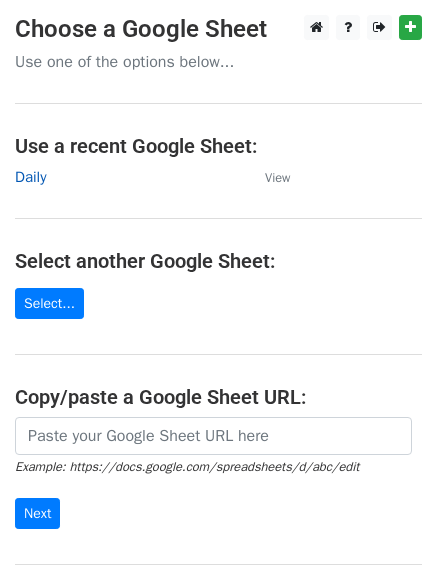 click on "Daily" at bounding box center [30, 177] 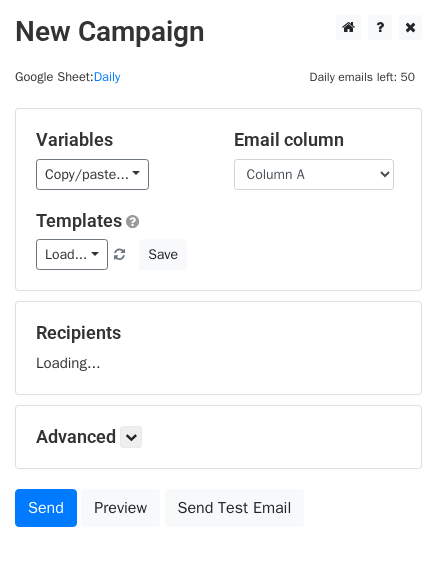 click on "Column A
Column B
Column C" at bounding box center [314, 174] 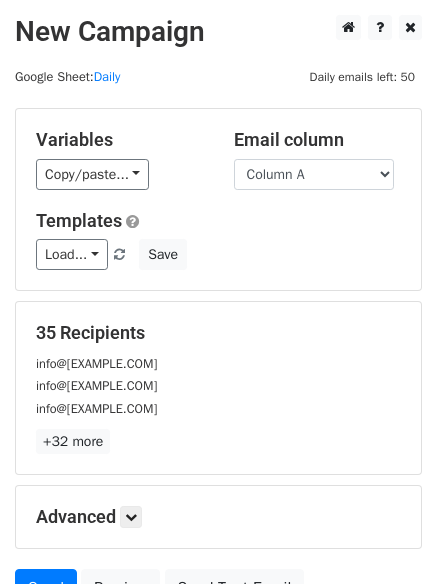 select on "Column B" 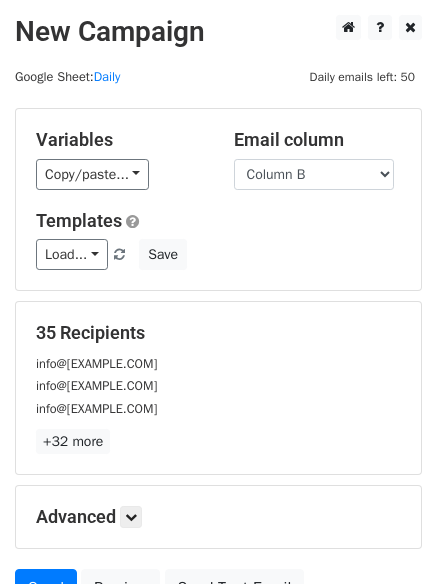 click on "Column A
Column B
Column C" at bounding box center (314, 174) 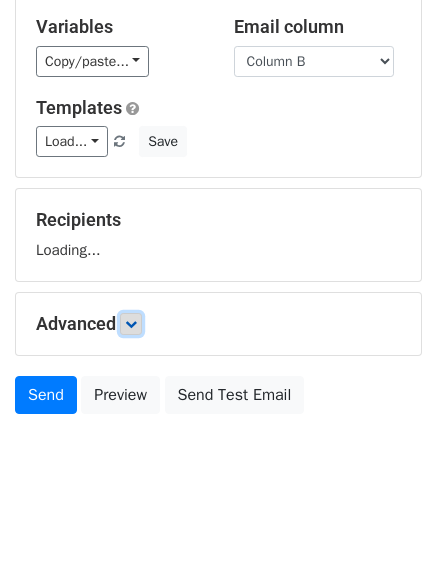 click at bounding box center [131, 324] 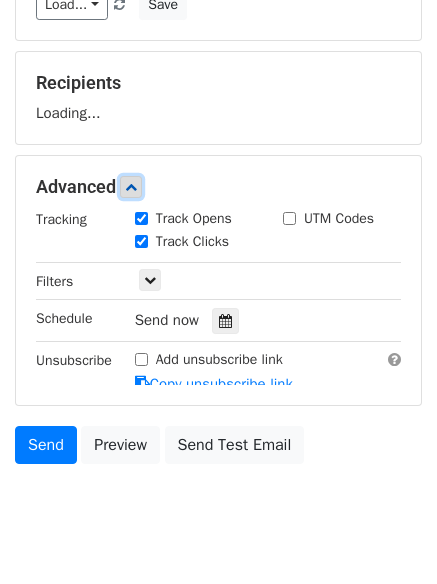 scroll, scrollTop: 253, scrollLeft: 0, axis: vertical 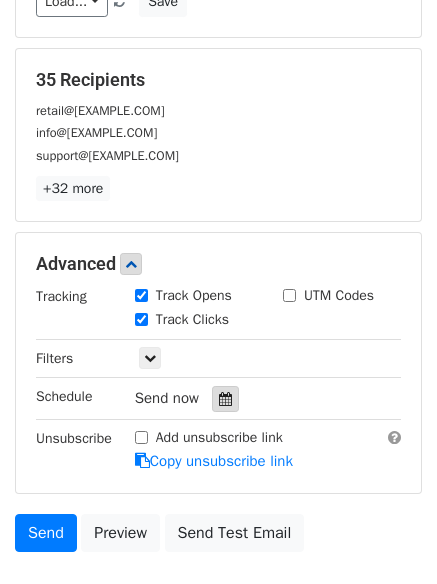 click at bounding box center (225, 399) 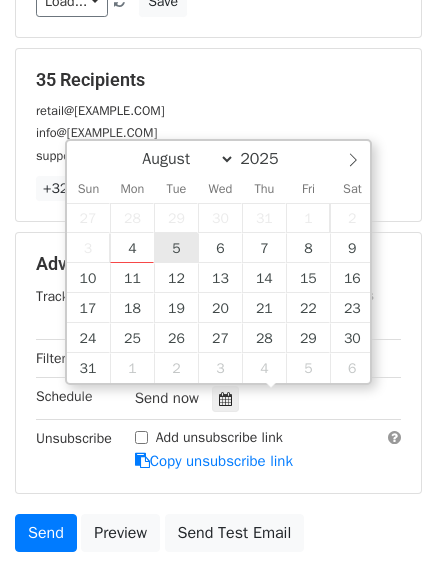 type on "2025-08-05 12:00" 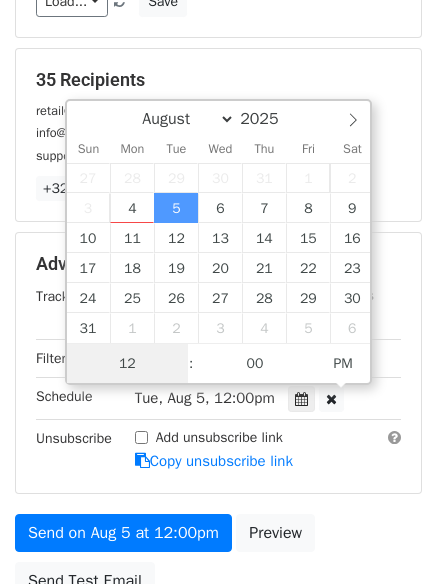 scroll, scrollTop: 1, scrollLeft: 0, axis: vertical 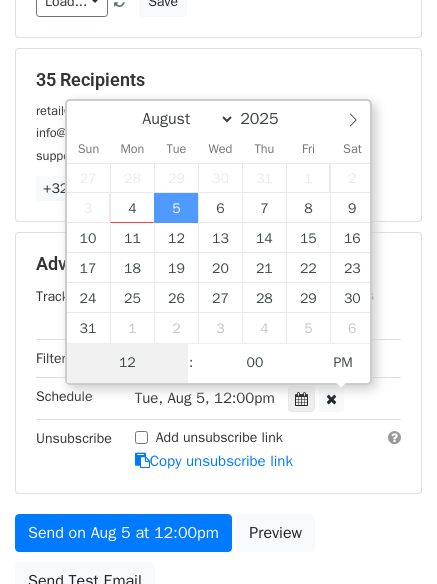 type on "5" 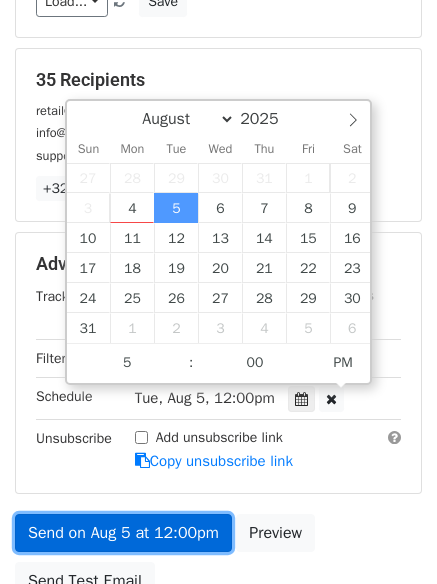 type on "2025-08-05 17:00" 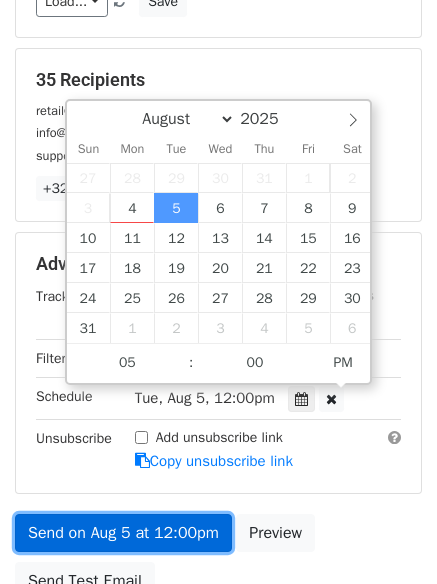 click on "Send on Aug 5 at 12:00pm" at bounding box center (123, 533) 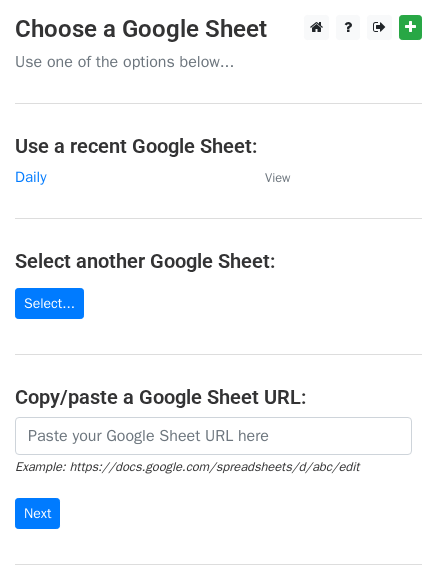 scroll, scrollTop: 0, scrollLeft: 0, axis: both 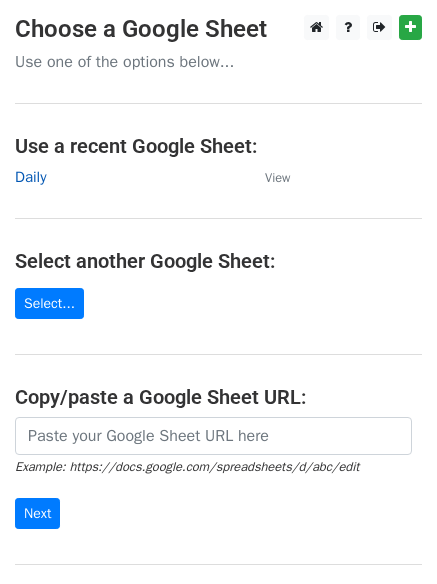 click on "Daily" at bounding box center [30, 177] 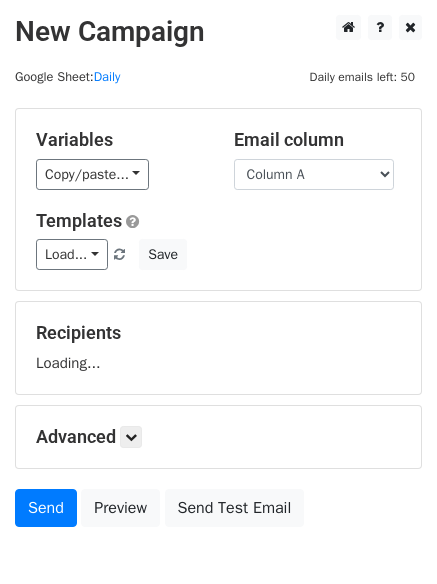 click on "Column A
Column B
Column C" at bounding box center [314, 174] 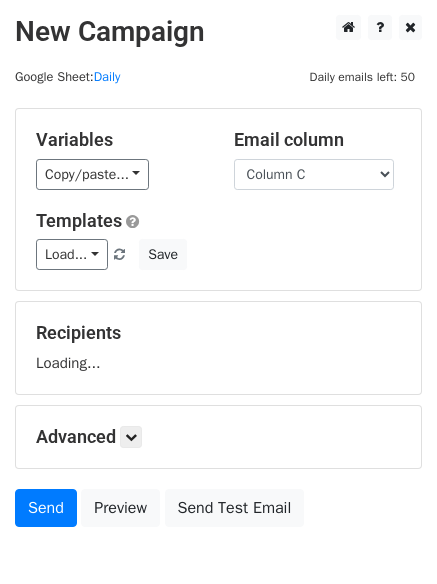 click on "Column A
Column B
Column C" at bounding box center [314, 174] 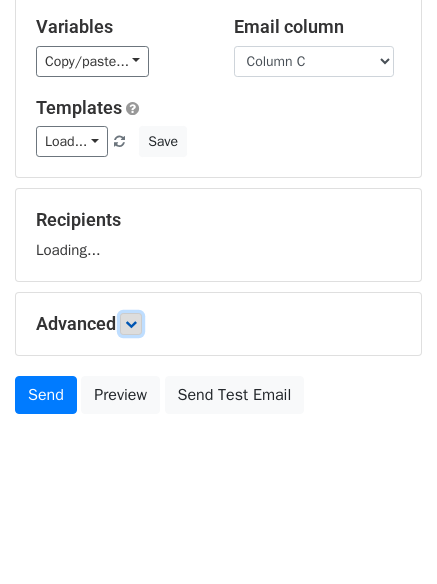 click at bounding box center [131, 324] 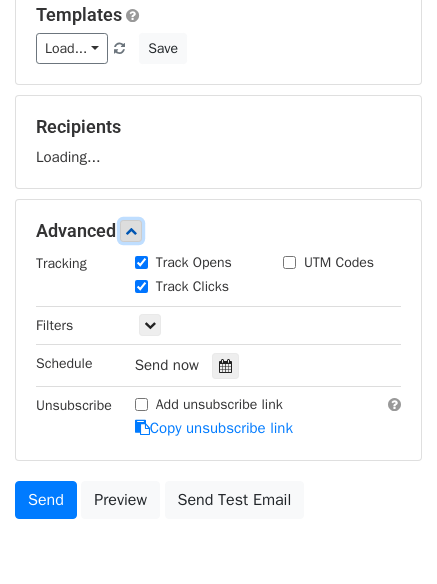 scroll, scrollTop: 215, scrollLeft: 0, axis: vertical 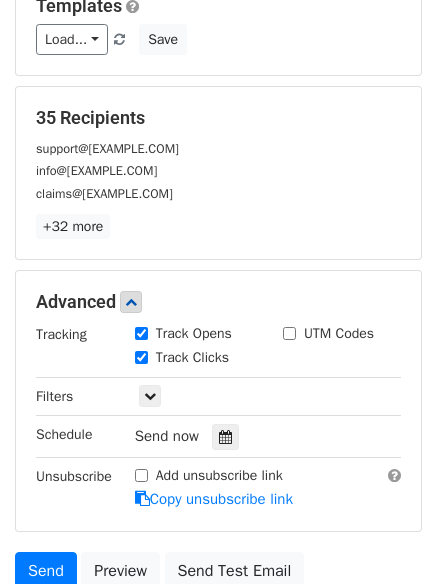 click on "Track Clicks" at bounding box center (194, 359) 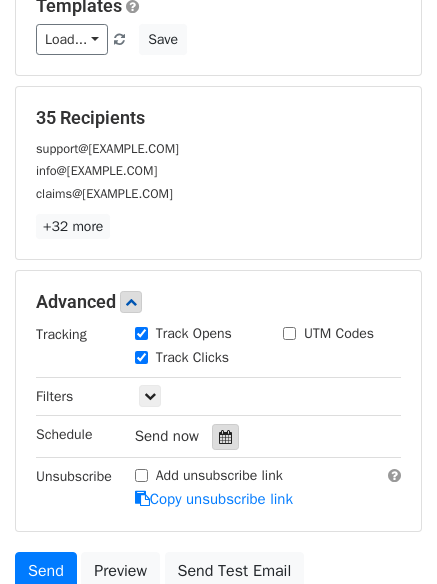 click at bounding box center (225, 437) 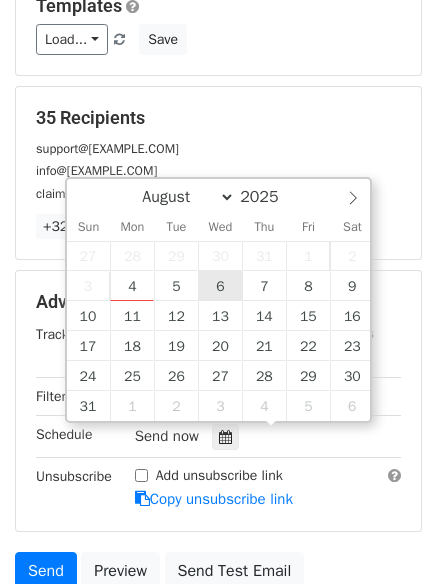 type on "2025-08-06 12:00" 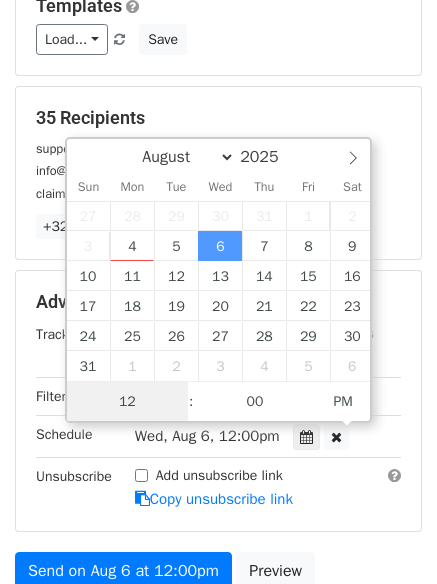 scroll, scrollTop: 1, scrollLeft: 0, axis: vertical 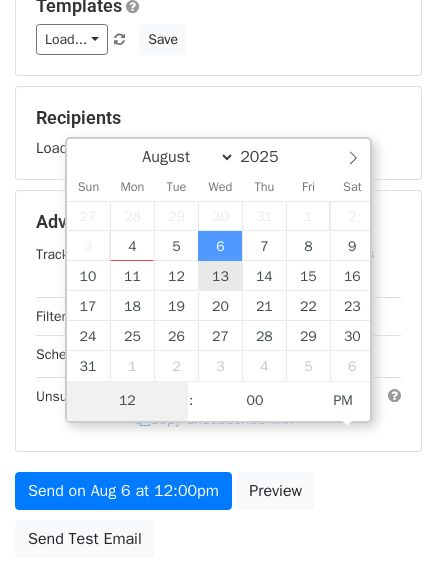 type on "6" 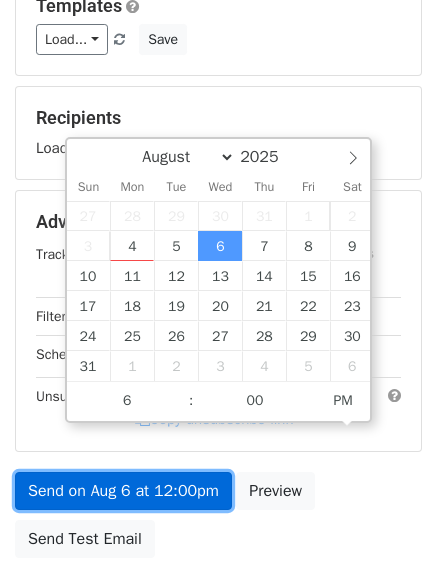 type on "2025-08-06 18:00" 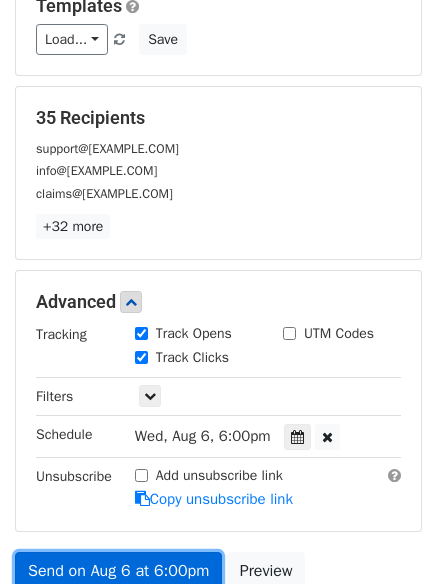 click on "Send on Aug 6 at 6:00pm" at bounding box center (118, 571) 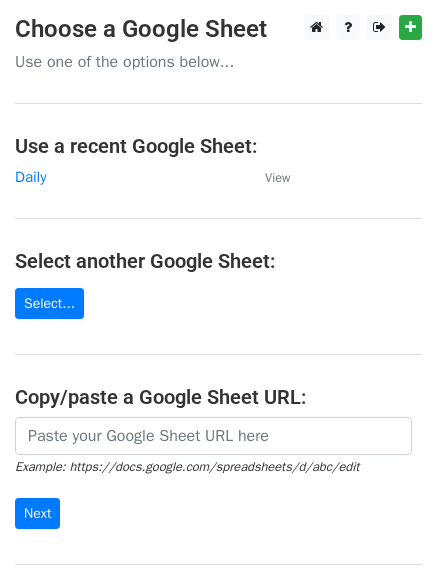 scroll, scrollTop: 0, scrollLeft: 0, axis: both 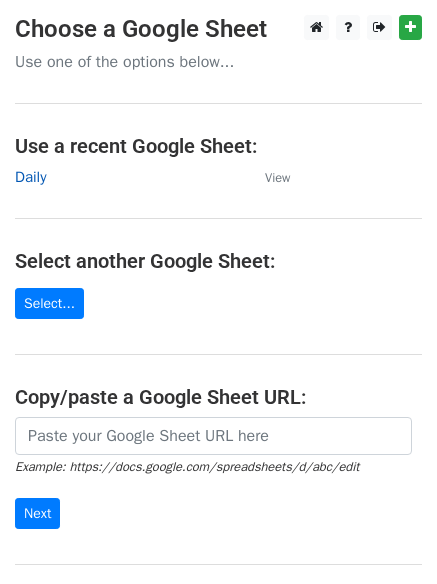 click on "Daily" at bounding box center (30, 177) 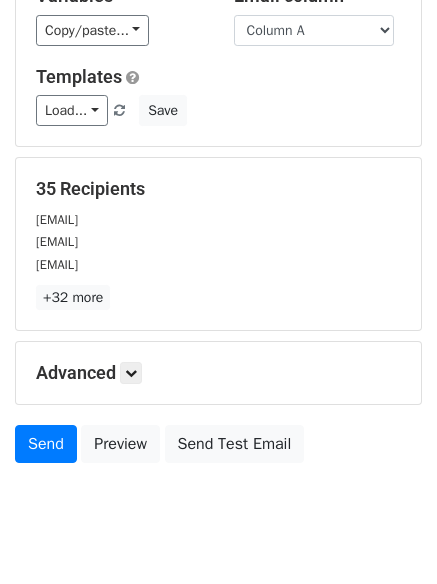 scroll, scrollTop: 193, scrollLeft: 0, axis: vertical 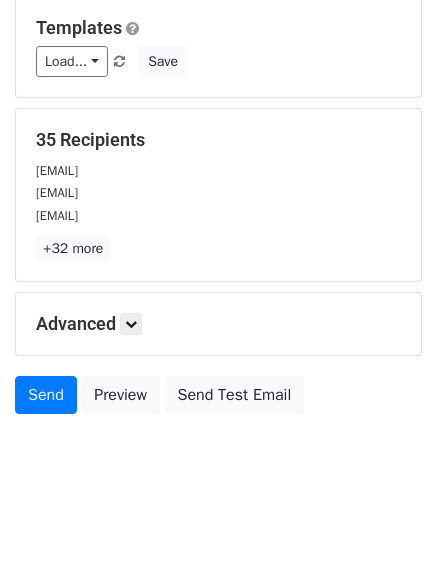 click on "Advanced" at bounding box center [218, 324] 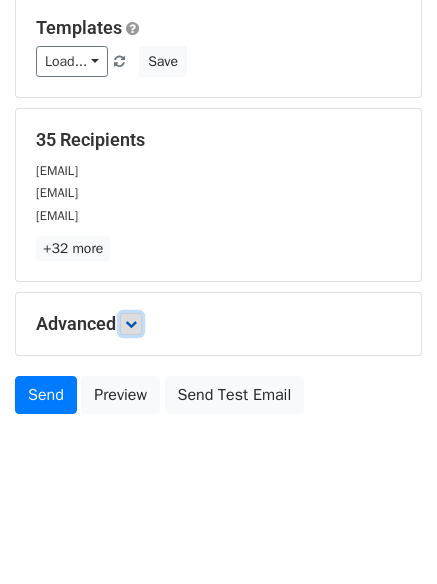 click at bounding box center [131, 324] 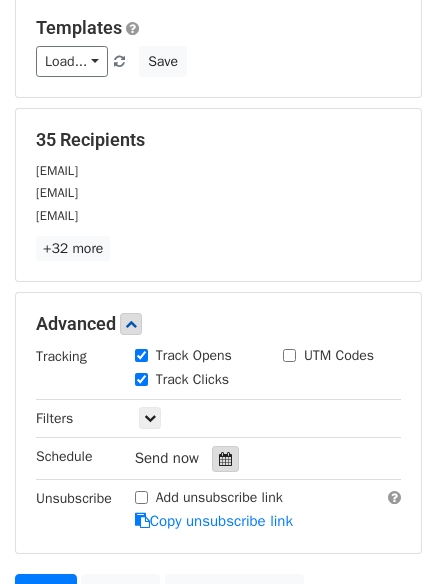 click at bounding box center (225, 459) 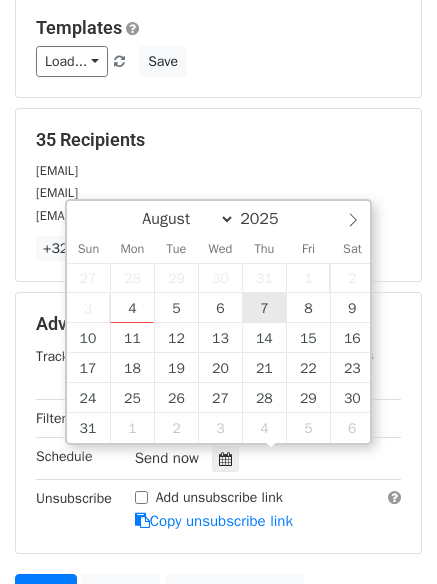 type on "2025-08-07 12:00" 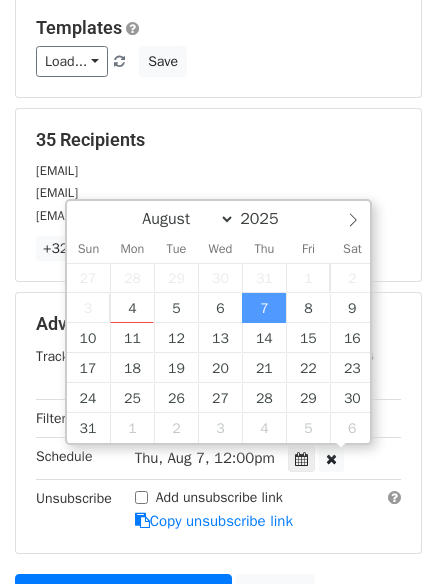 scroll, scrollTop: 1, scrollLeft: 0, axis: vertical 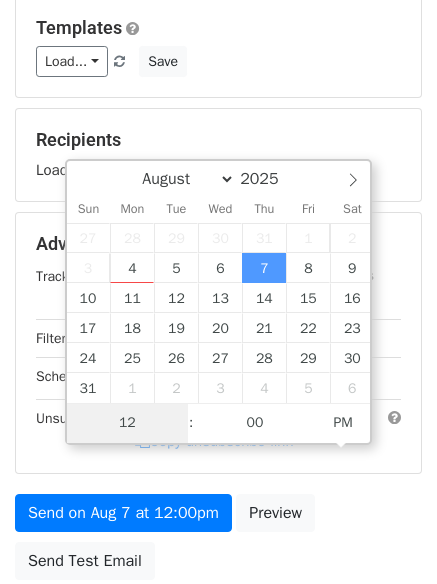 type on "7" 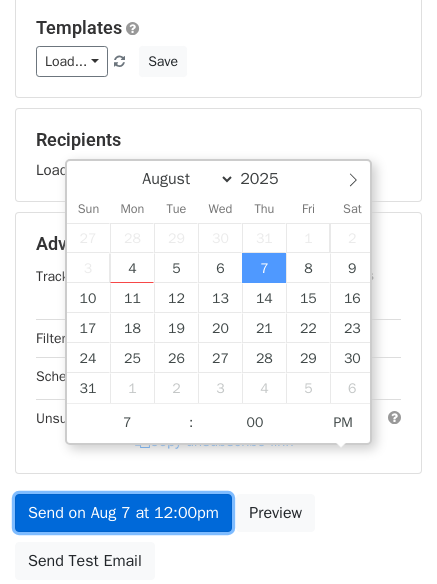 type on "2025-08-07 19:00" 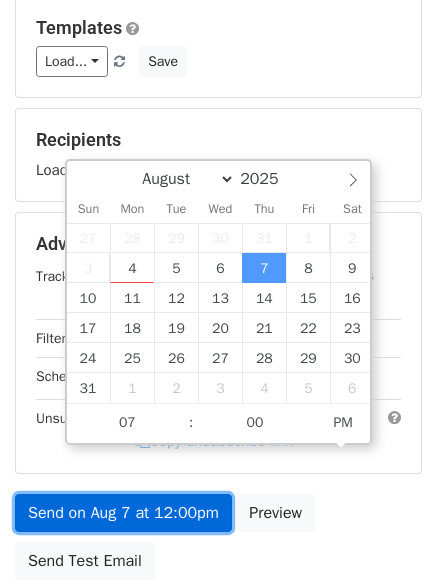 drag, startPoint x: 154, startPoint y: 517, endPoint x: 167, endPoint y: 514, distance: 13.341664 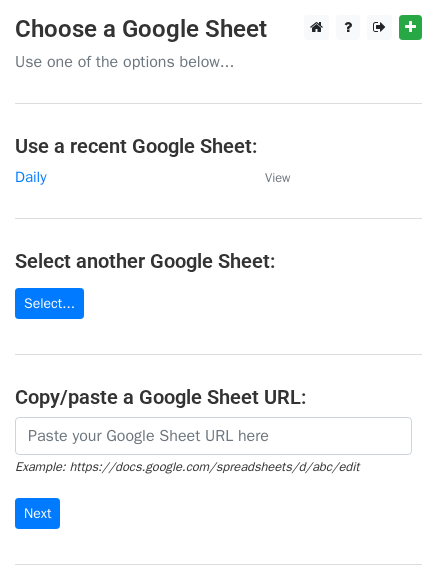 scroll, scrollTop: 0, scrollLeft: 0, axis: both 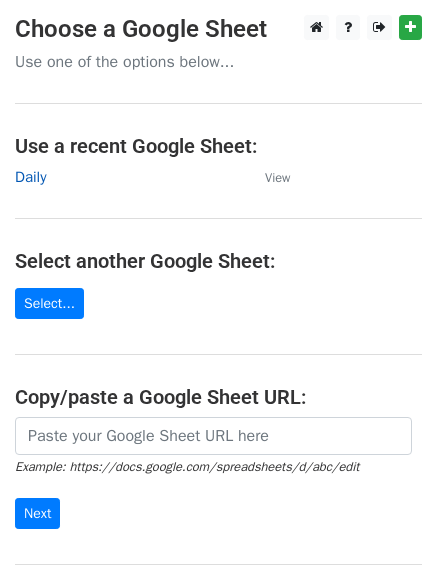 click on "Daily" at bounding box center (30, 177) 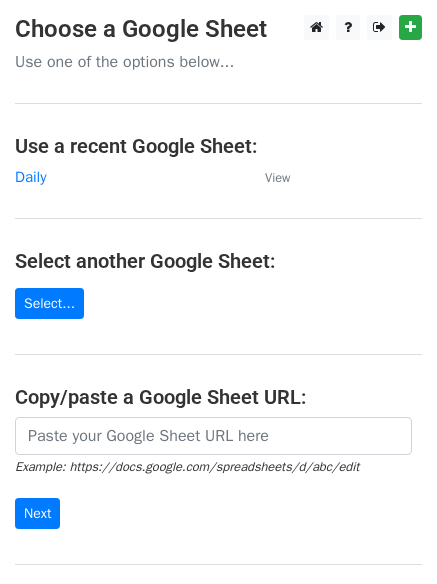 click on "Choose a Google Sheet
Use one of the options below...
Use a recent Google Sheet:
Daily
View
Select another Google Sheet:
Select...
Copy/paste a Google Sheet URL:
Example:
https://docs.google.com/spreadsheets/d/[ID]/edit
Next
Google Sheets
Need help?
Help
×
Why do I need to copy/paste a Google Sheet URL?
Normally, MergeMail would show you a list of your Google Sheets to choose from, but because you didn't allow MergeMail access to your Google Drive, it cannot show you a list of your Google Sheets. You can read more about permissions in our  support pages .
If you'd like to see a list of your Google Sheets, you'll need to  sign out of MergeMail  and then sign back in and allow access to your Google Drive.
Are your recipients in a CSV or Excel file?
Import your CSV or Excel file into a Google Sheet  then try again.
Need help with something else?
Read our" at bounding box center [218, 325] 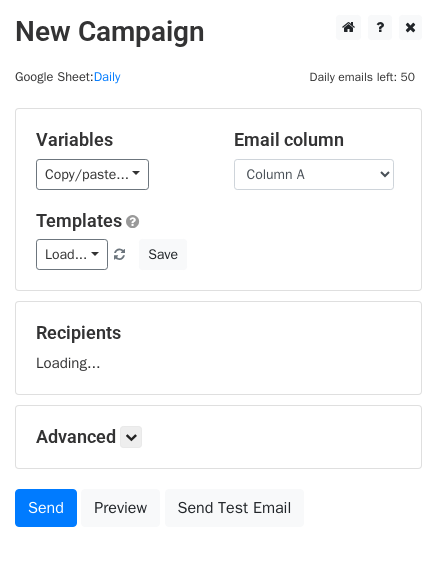 scroll, scrollTop: 0, scrollLeft: 0, axis: both 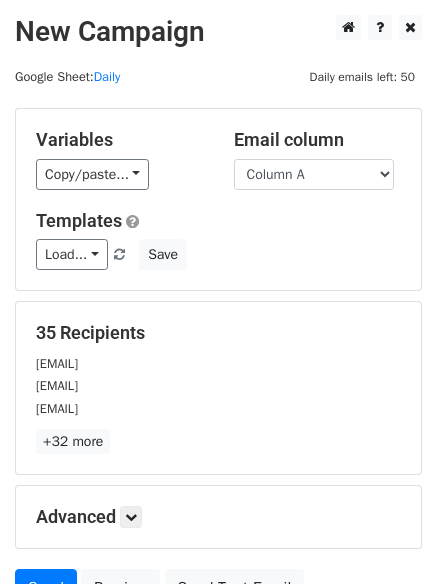 click on "Templates
Load...
No templates saved
Save" at bounding box center [218, 240] 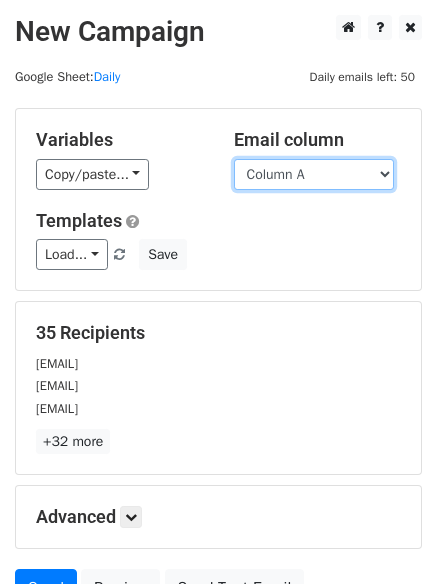 click on "Column A
Column B
Column C" at bounding box center (314, 174) 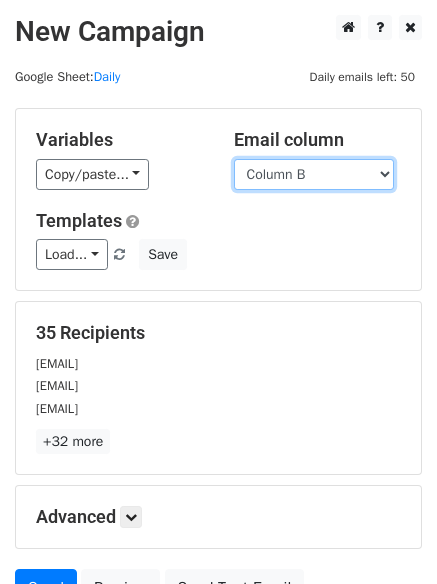 click on "Column A
Column B
Column C" at bounding box center [314, 174] 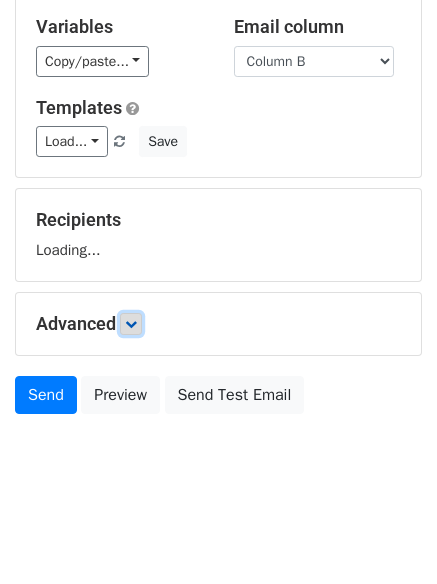 click at bounding box center (131, 324) 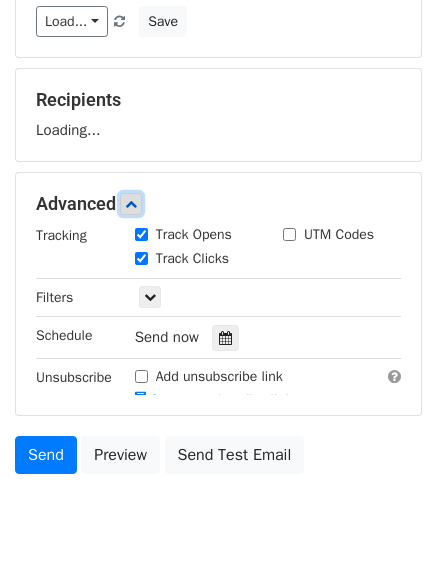 scroll, scrollTop: 235, scrollLeft: 0, axis: vertical 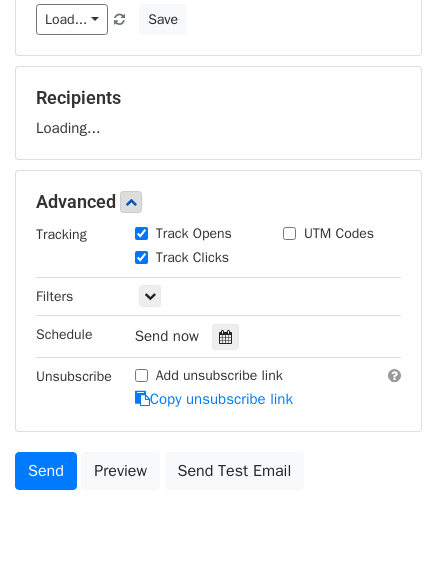 click on "Track Clicks" at bounding box center (192, 257) 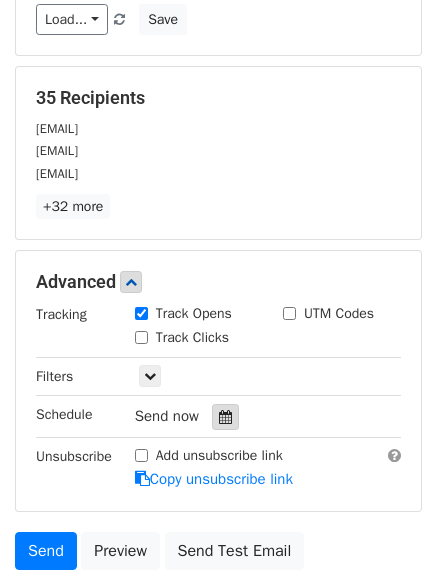 click at bounding box center (225, 417) 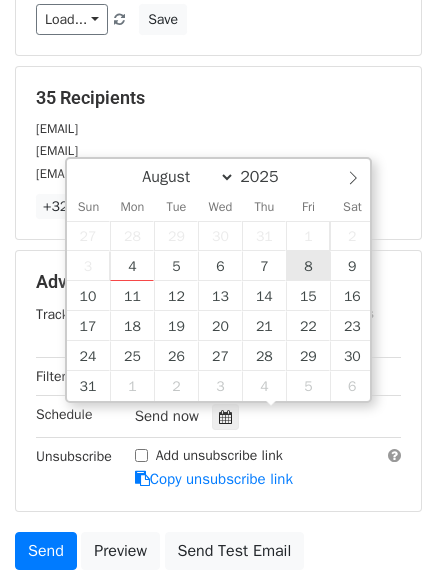 type on "2025-08-08 12:00" 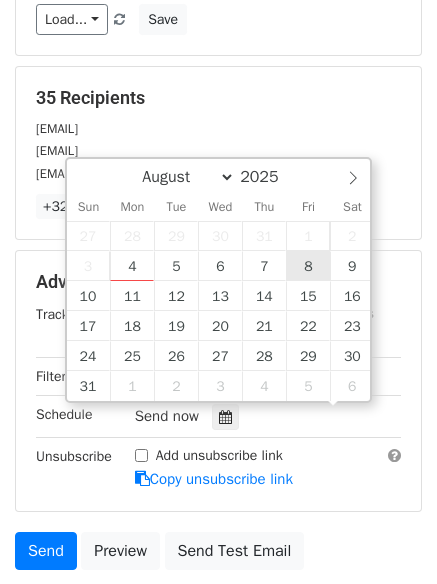 scroll, scrollTop: 1, scrollLeft: 0, axis: vertical 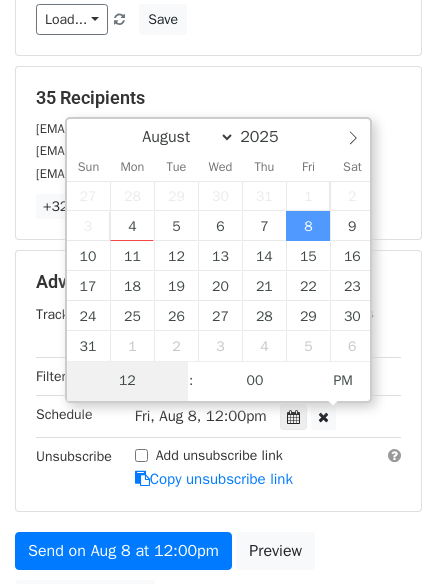 type on "8" 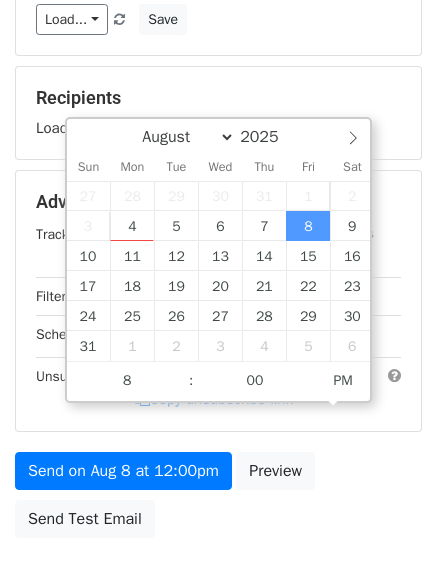 type on "2025-08-08 20:00" 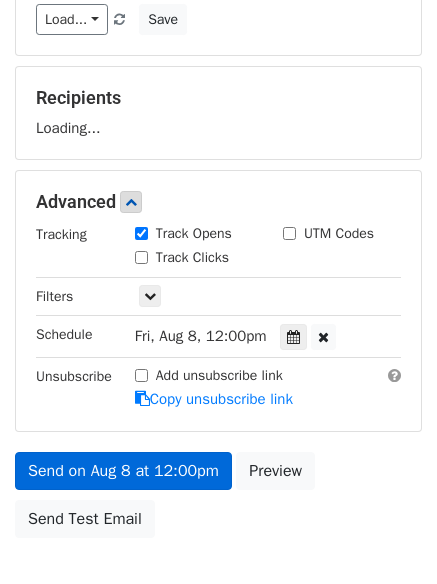 drag, startPoint x: 168, startPoint y: 492, endPoint x: 185, endPoint y: 465, distance: 31.906113 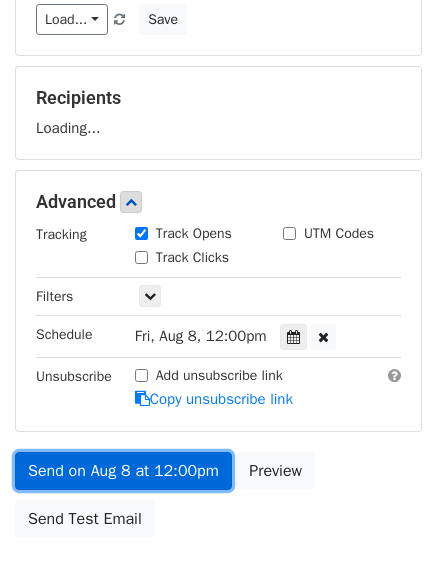 click on "Send on Aug 8 at 12:00pm" at bounding box center [123, 471] 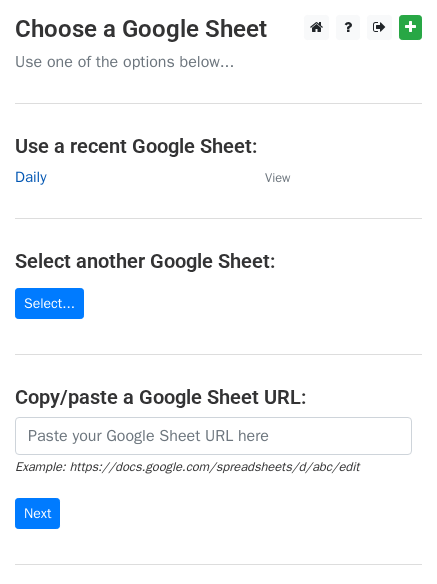 scroll, scrollTop: 0, scrollLeft: 0, axis: both 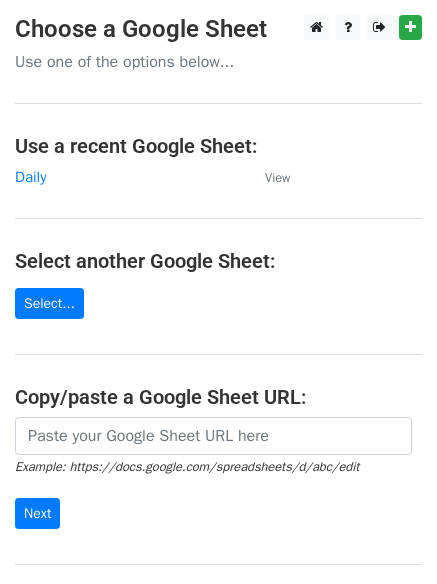 drag, startPoint x: 42, startPoint y: 179, endPoint x: 59, endPoint y: 187, distance: 18.788294 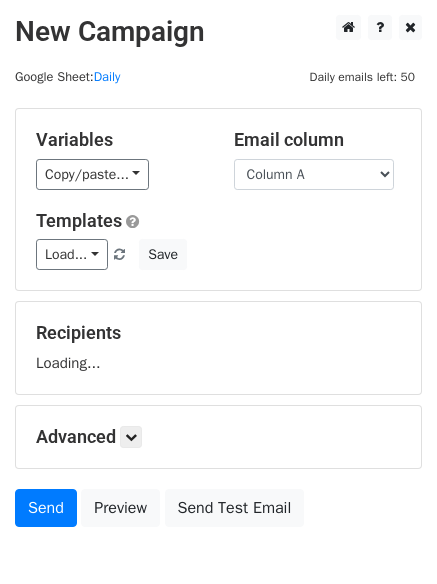 scroll, scrollTop: 0, scrollLeft: 0, axis: both 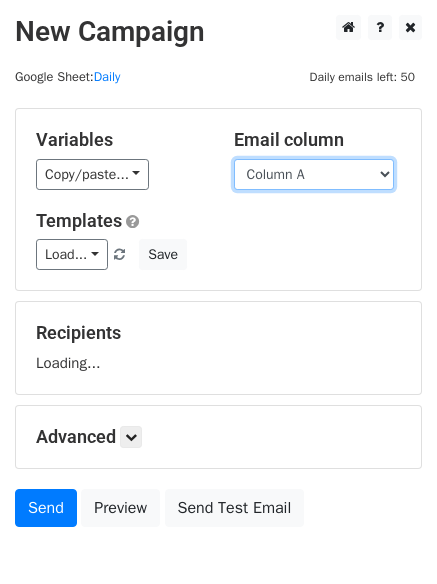click on "Column A
Column B
Column C" at bounding box center [314, 174] 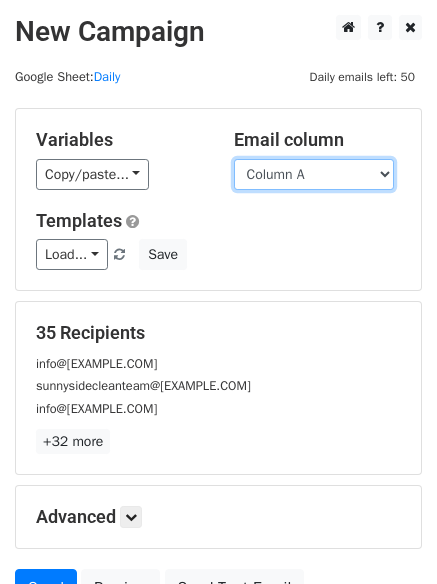 click on "Column A
Column B
Column C" at bounding box center (314, 174) 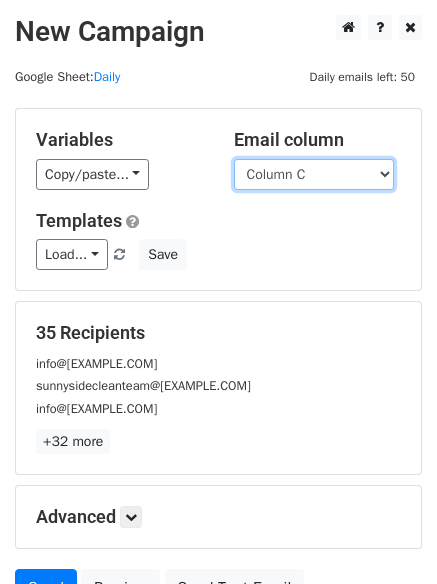 click on "Column A
Column B
Column C" at bounding box center [314, 174] 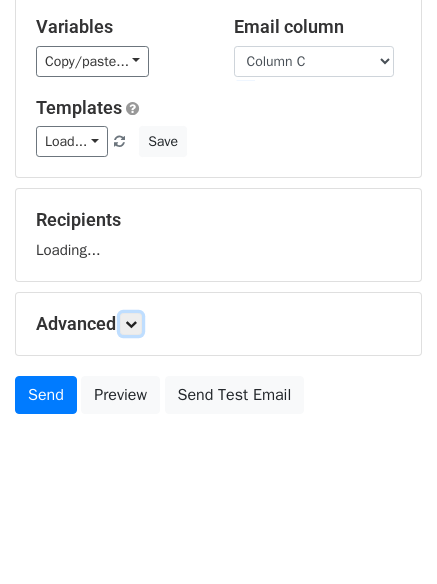 drag, startPoint x: 133, startPoint y: 323, endPoint x: 189, endPoint y: 364, distance: 69.40461 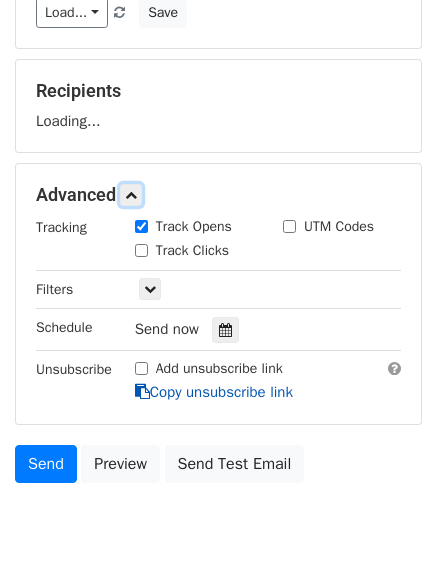 scroll, scrollTop: 245, scrollLeft: 0, axis: vertical 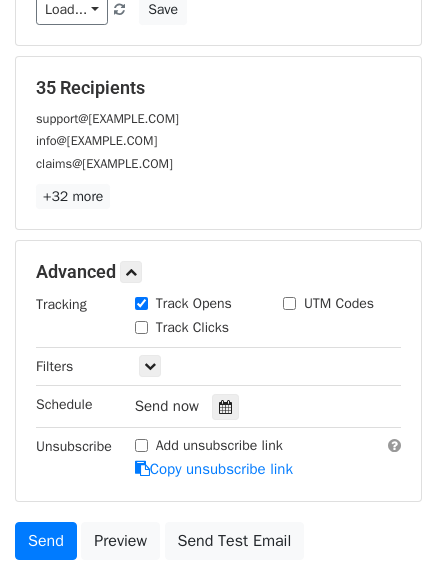 click on "Track Clicks" at bounding box center [192, 327] 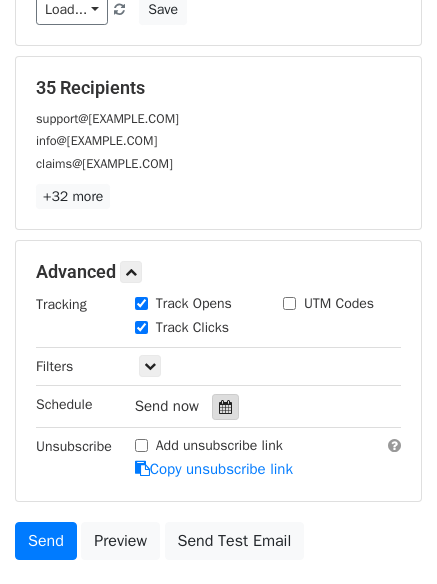 click at bounding box center [225, 407] 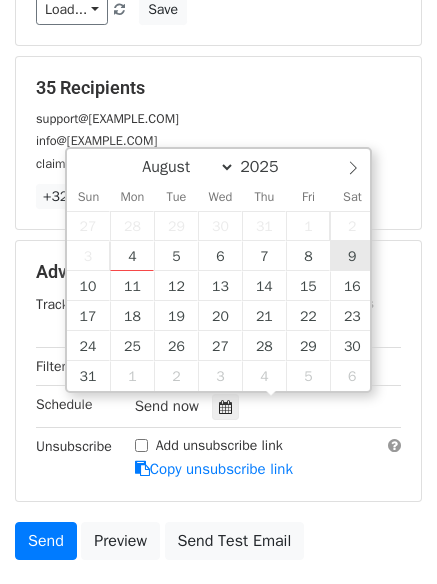 type on "2025-08-09 12:00" 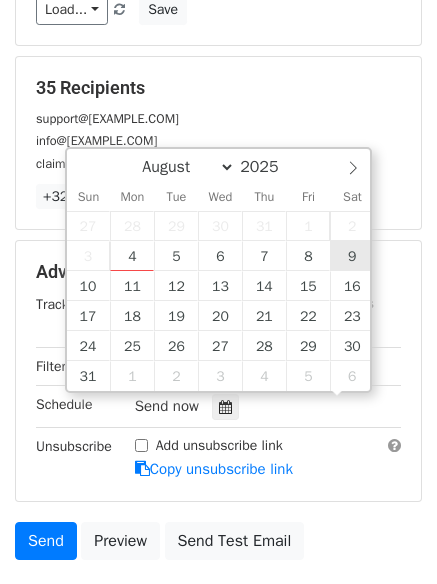 scroll, scrollTop: 1, scrollLeft: 0, axis: vertical 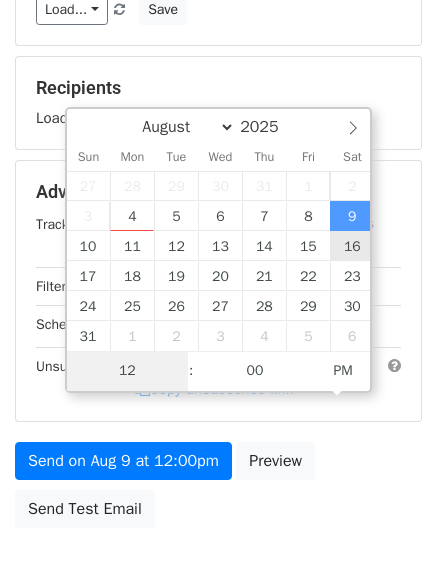 type on "9" 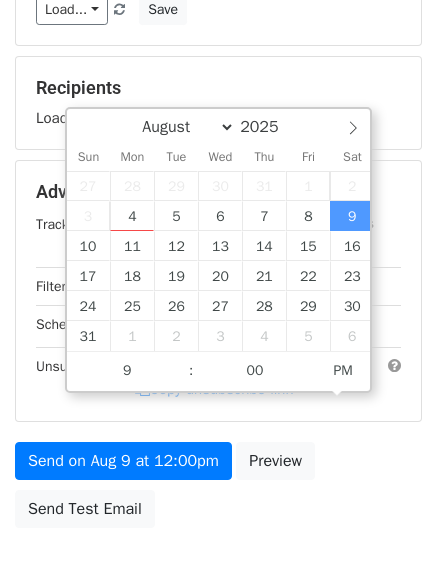 type on "2025-08-09 21:00" 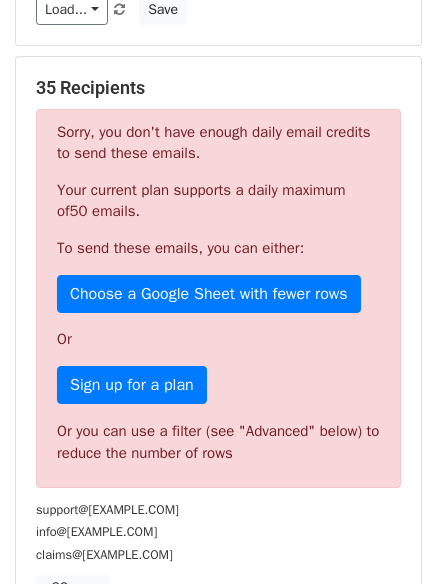 click on "support@[EMAIL], info@[EMAIL], claims@[EMAIL], info@[EMAIL], sales@[EMAIL], hello@[EMAIL], info@[EMAIL]" at bounding box center [218, 436] 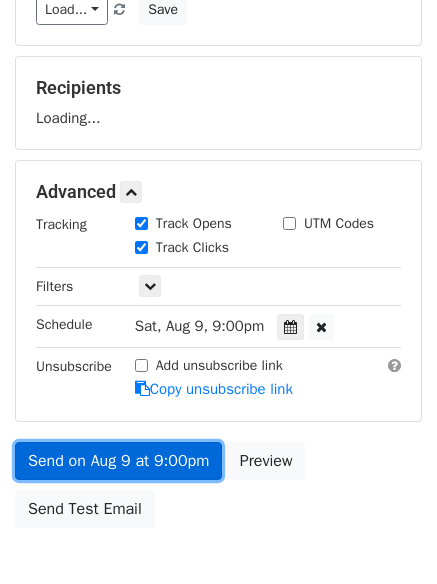 click on "Send on Aug 9 at 9:00pm" at bounding box center [118, 461] 